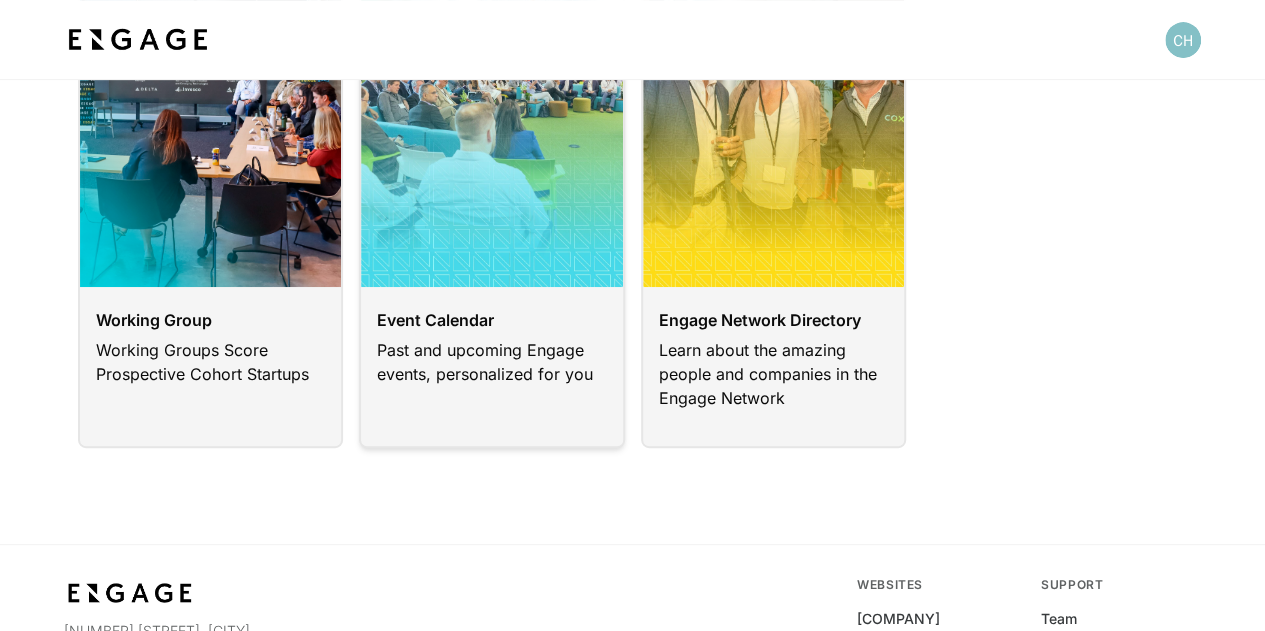 scroll, scrollTop: 300, scrollLeft: 0, axis: vertical 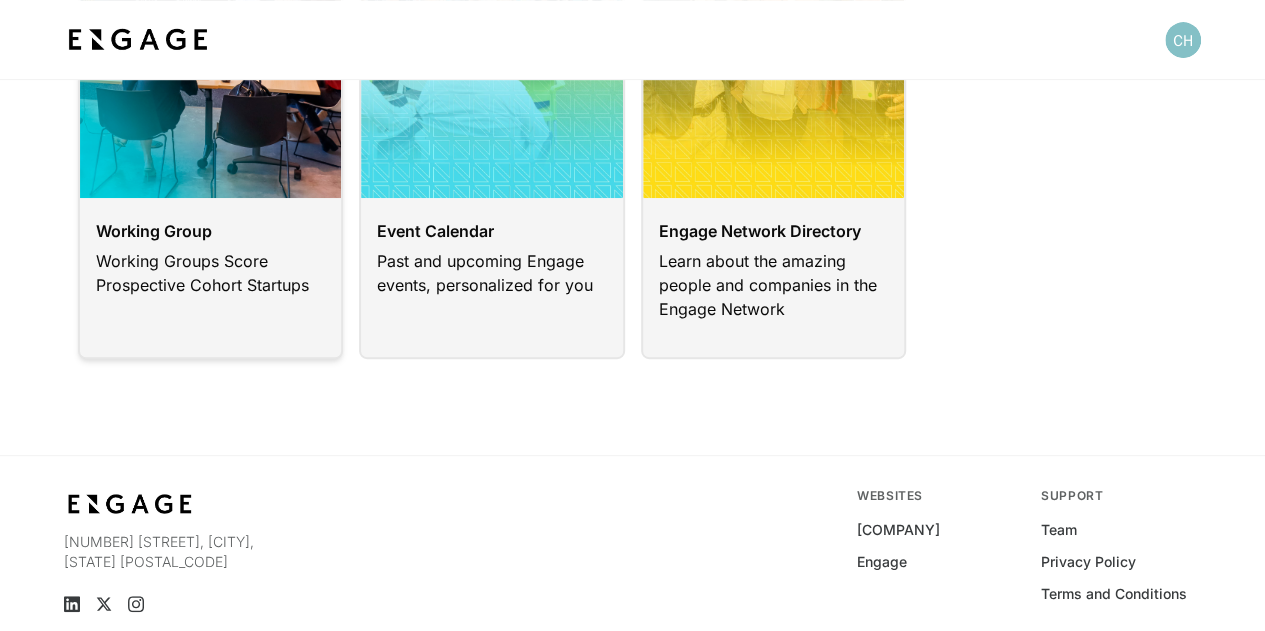 click at bounding box center [211, 117] 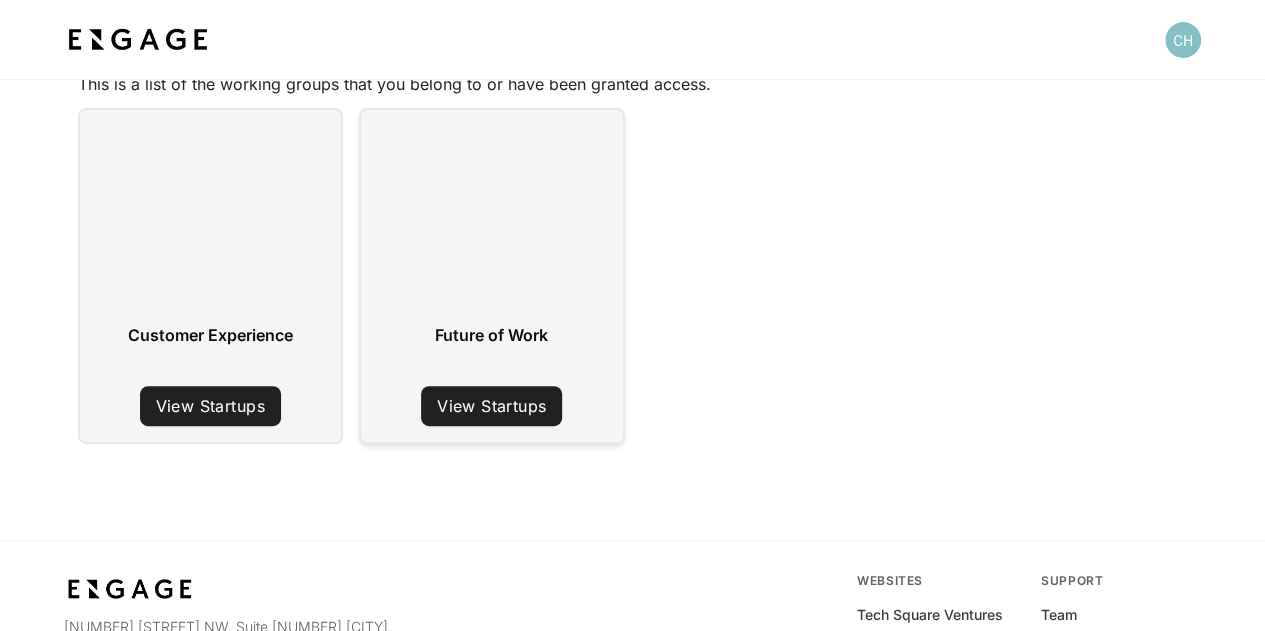scroll, scrollTop: 27, scrollLeft: 0, axis: vertical 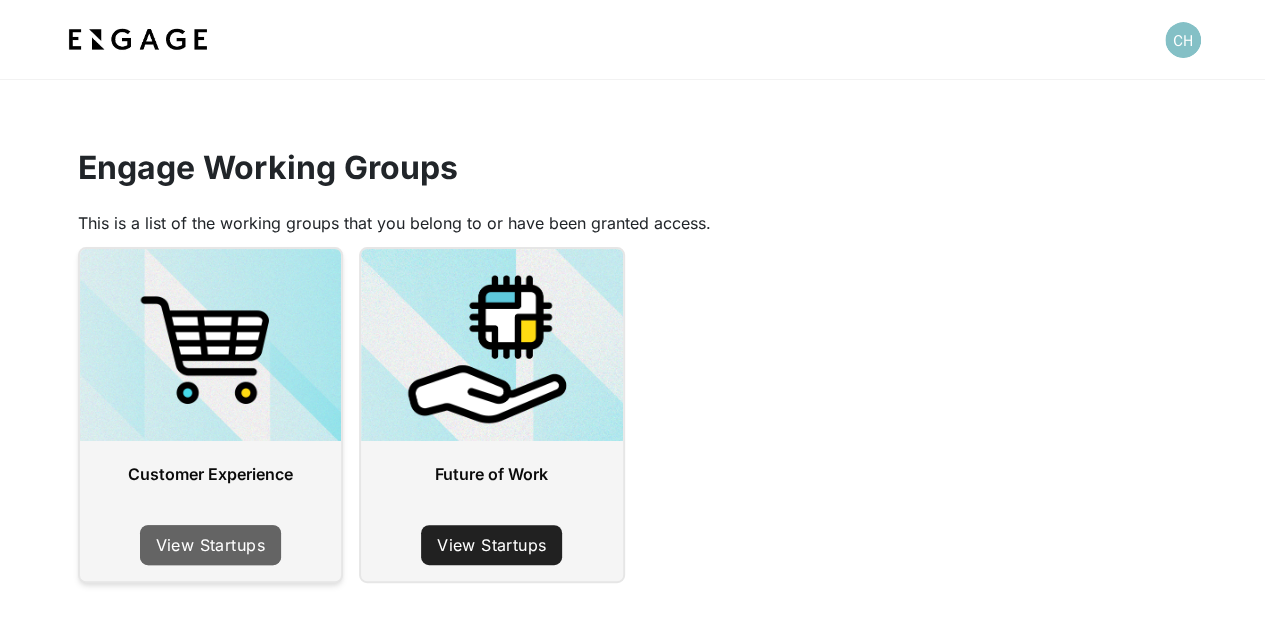 click on "View Startups" at bounding box center (210, 545) 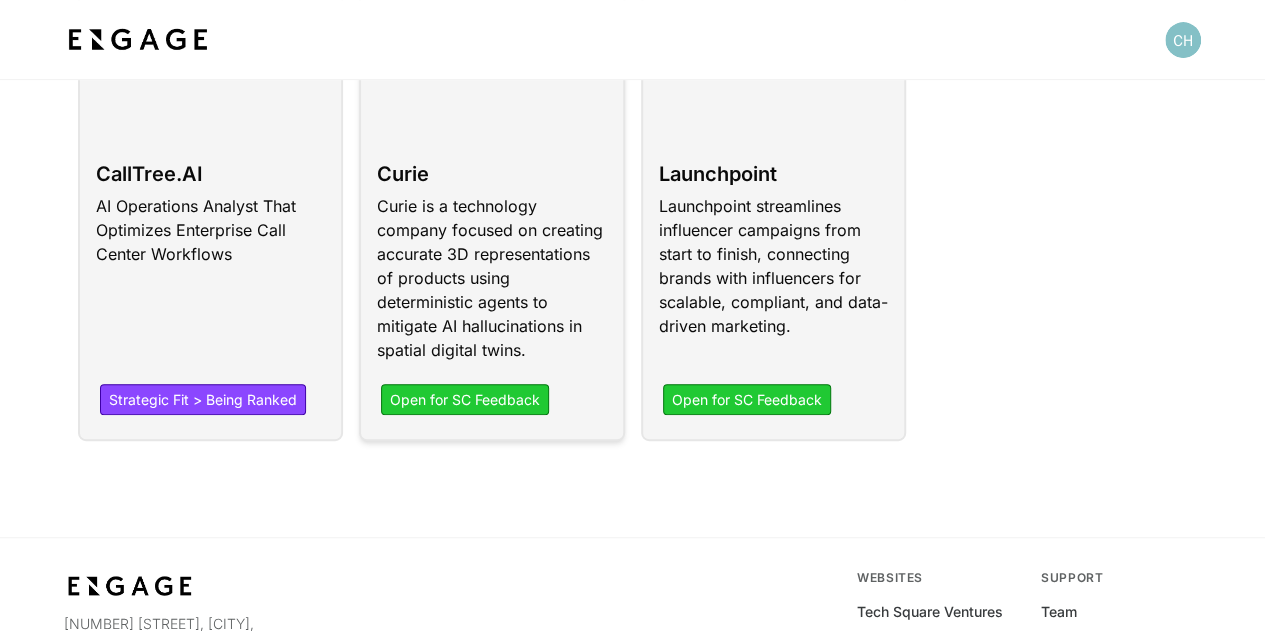scroll, scrollTop: 174, scrollLeft: 0, axis: vertical 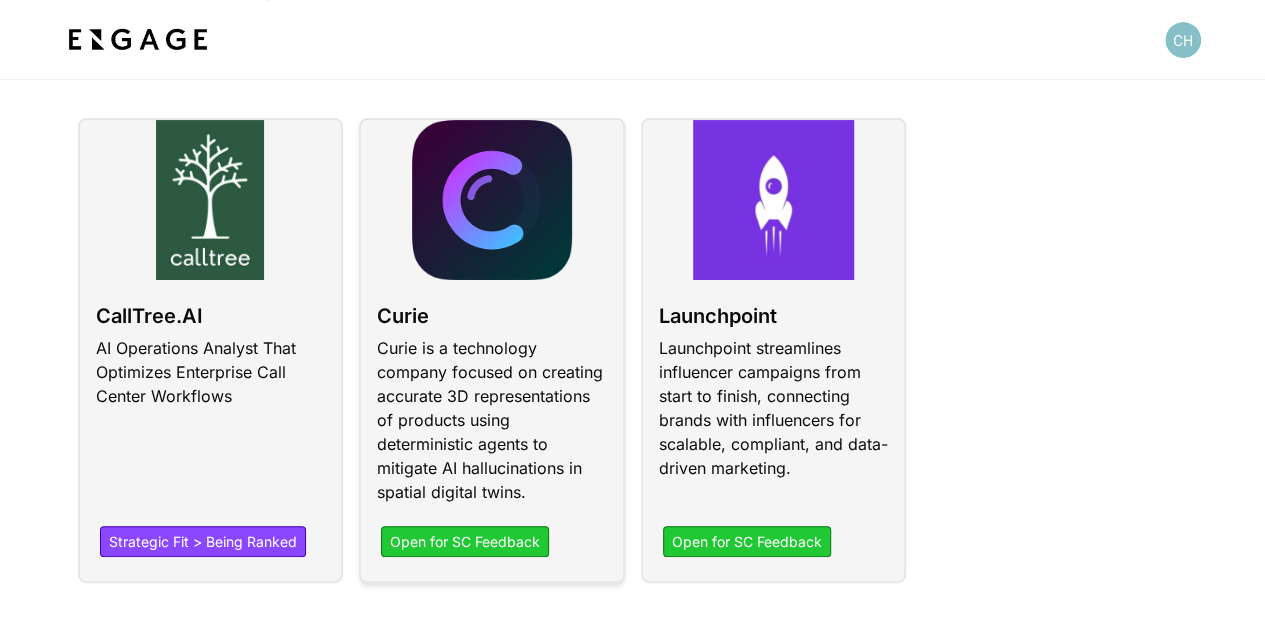 click at bounding box center (492, 350) 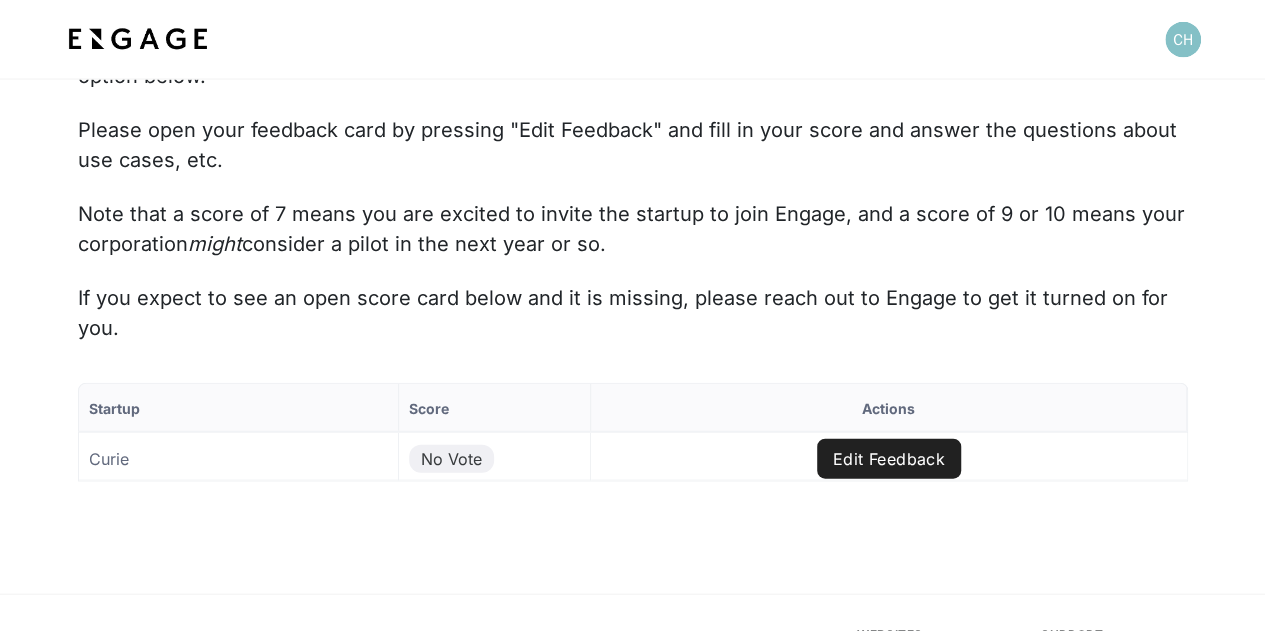 scroll, scrollTop: 2247, scrollLeft: 0, axis: vertical 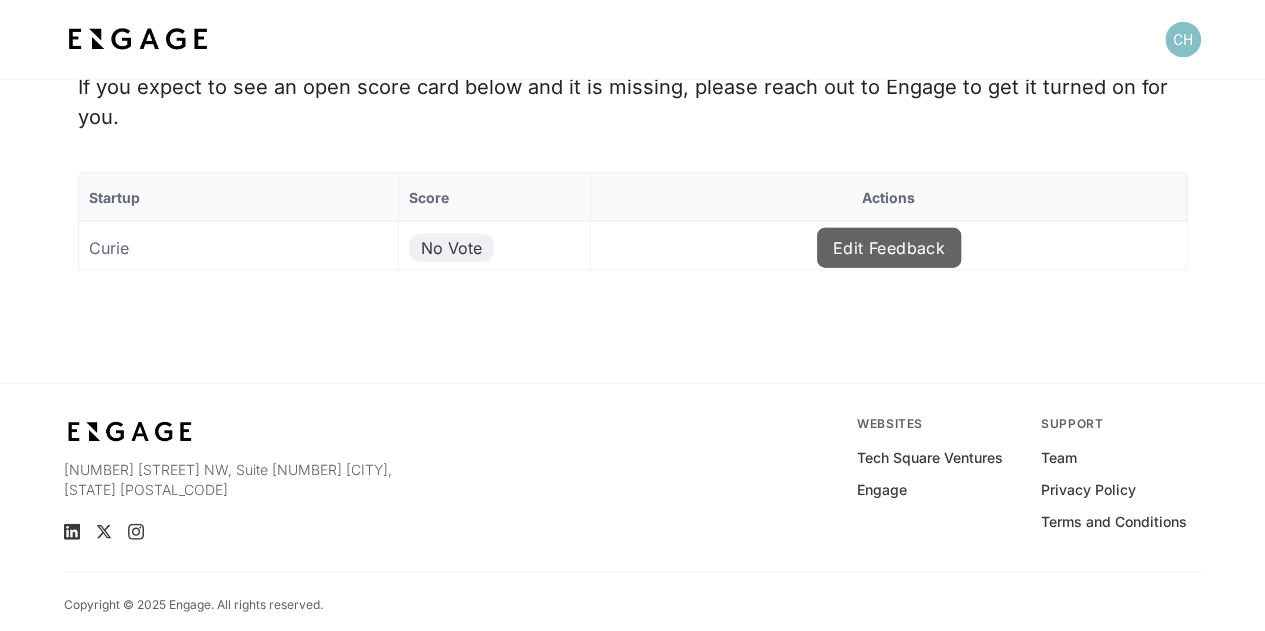 click on "Edit Feedback" at bounding box center [889, 248] 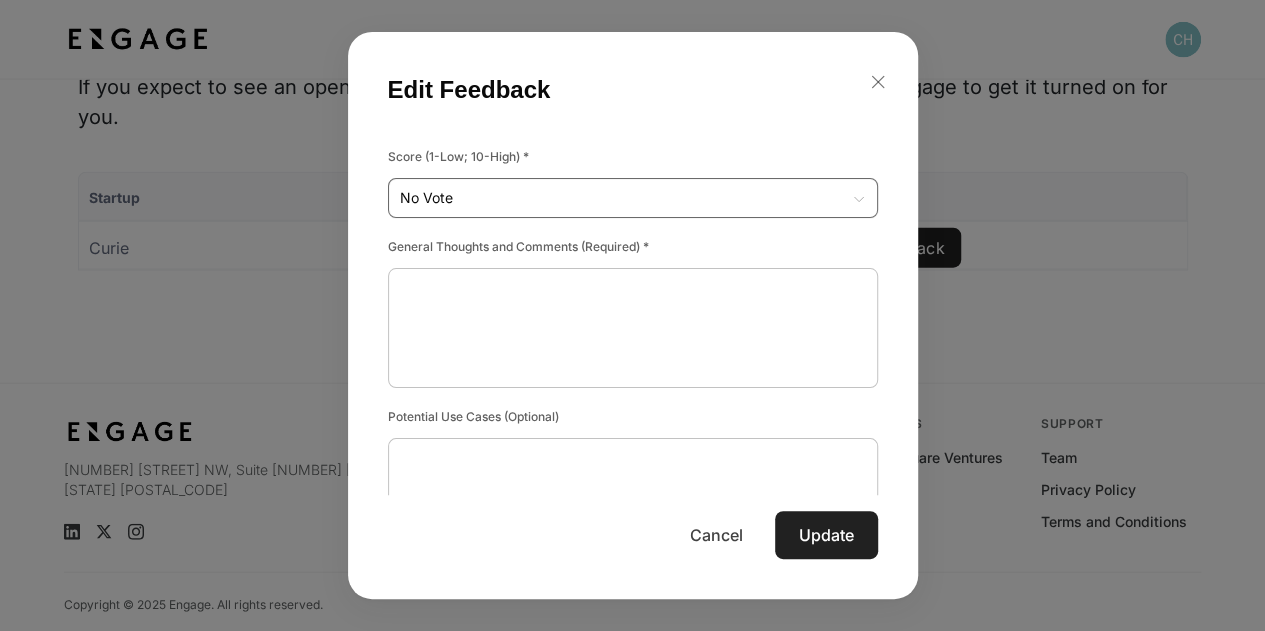 click on "Startup
Score
Actions Curie No Vote Edit Feedback
to
of
Page
of
Edit Feedback Score (1-Low; 10-High) *  No Vote No Vote ​ General Thoughts and Comments (Required) *  x ​ x ​ x" at bounding box center [632, 257] 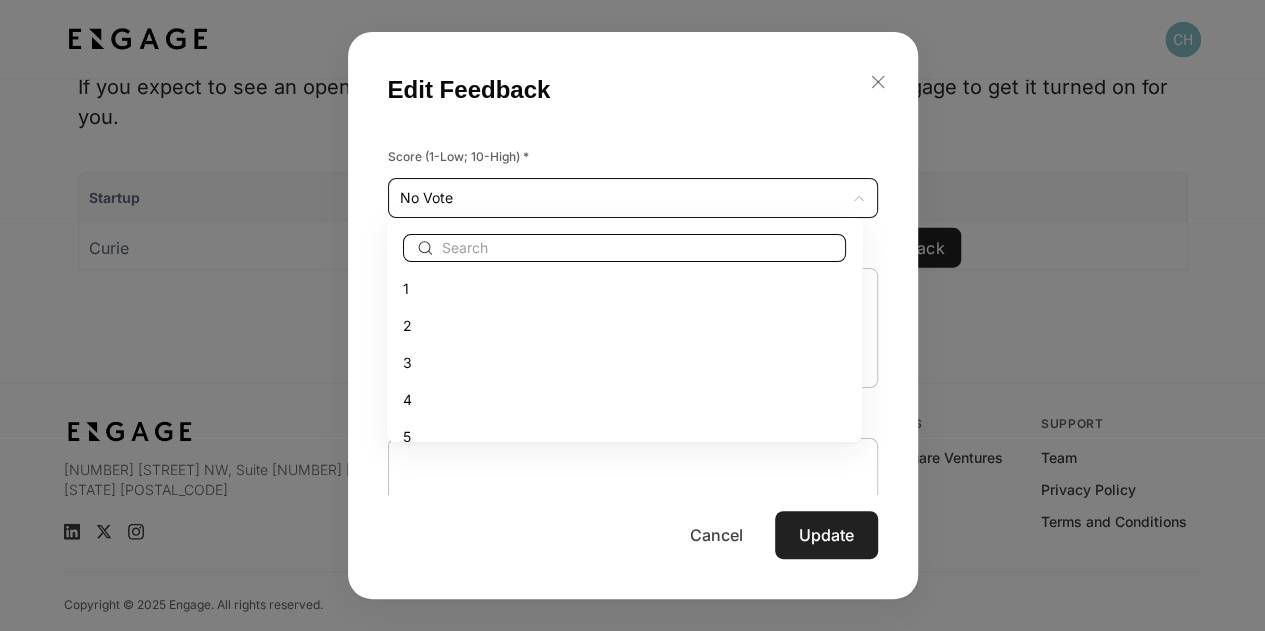 click on "3" at bounding box center (624, 362) 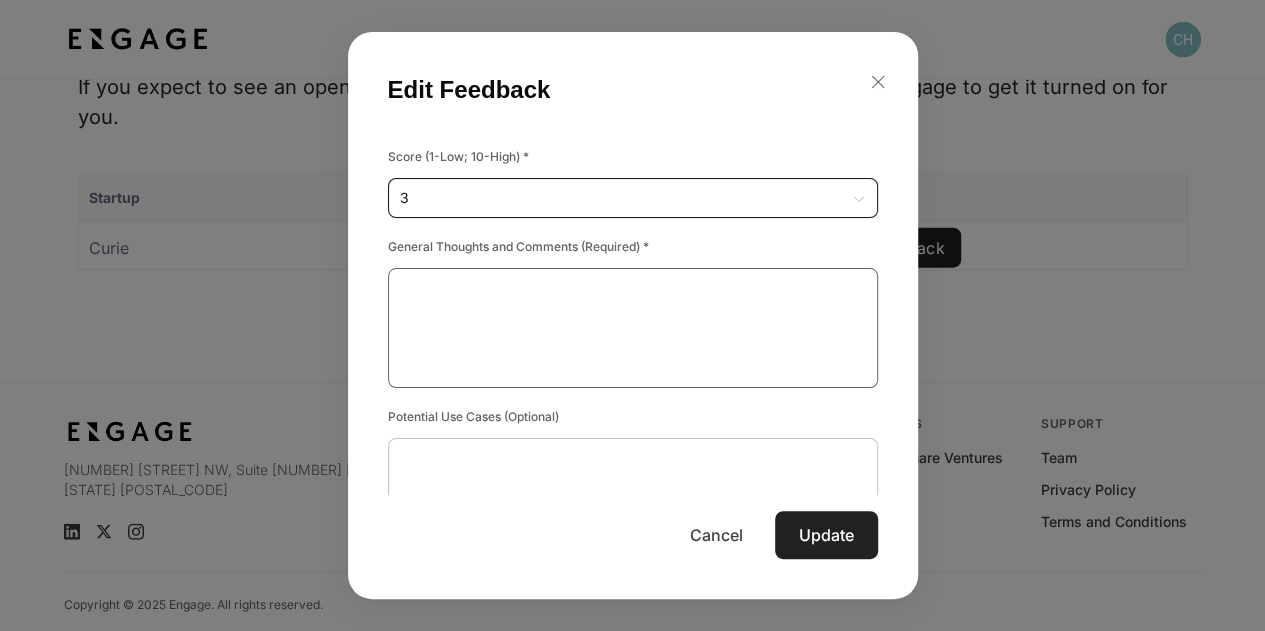 click at bounding box center [633, 328] 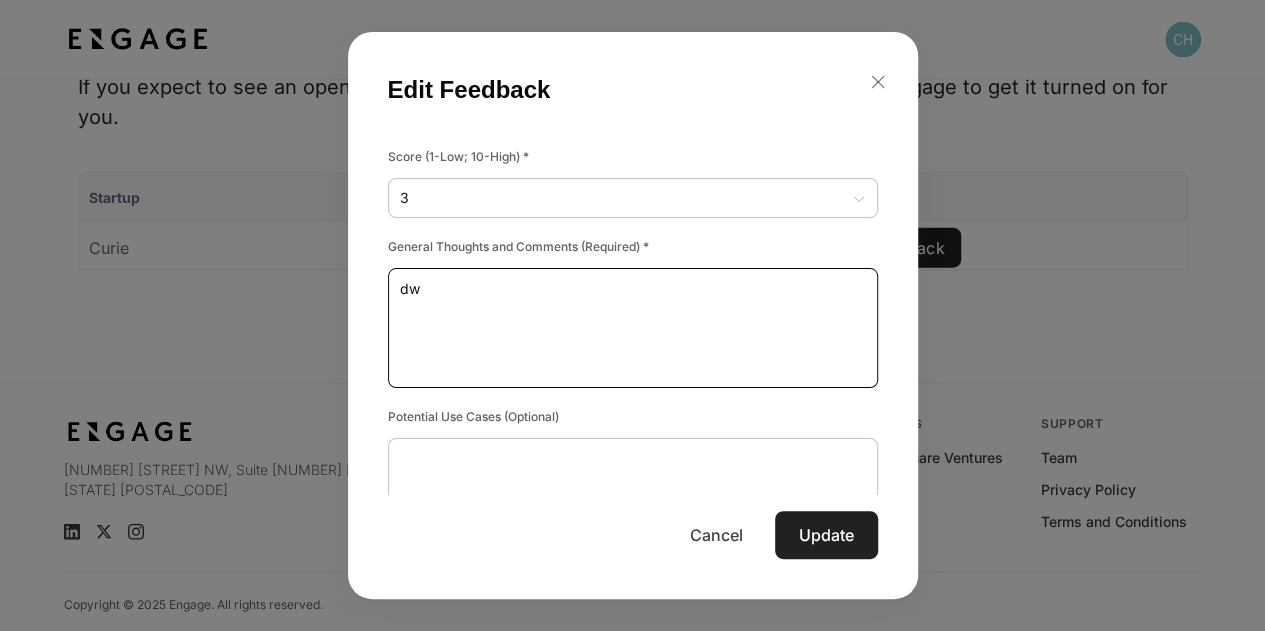 type on "d" 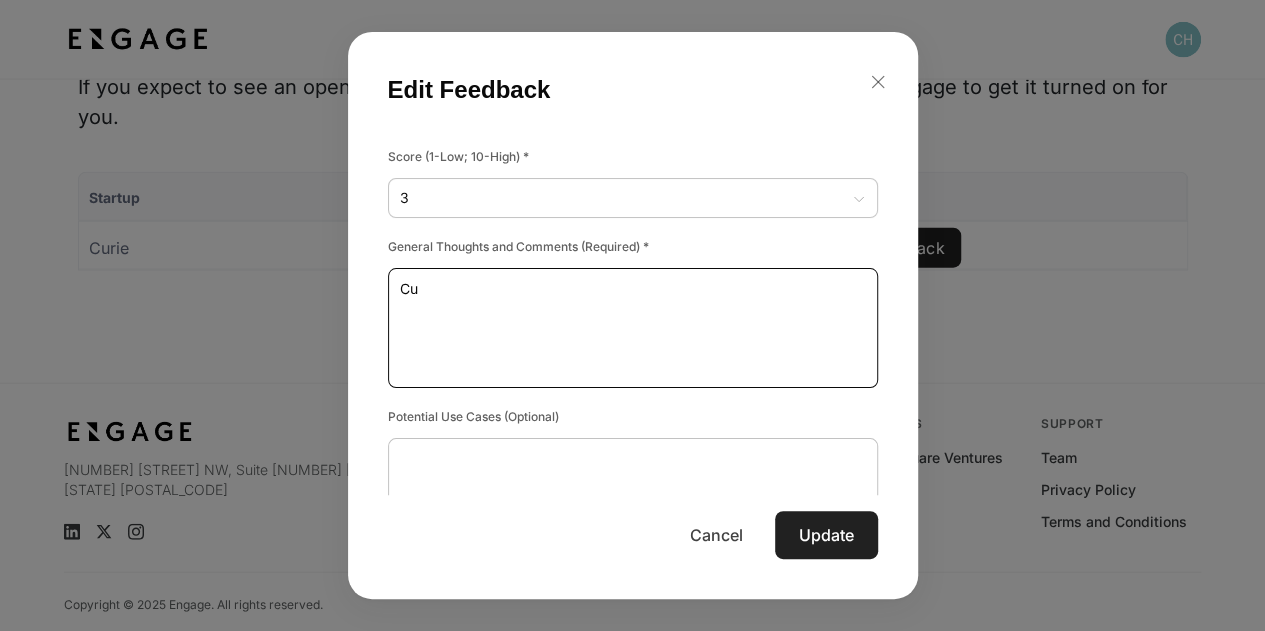 type on "C" 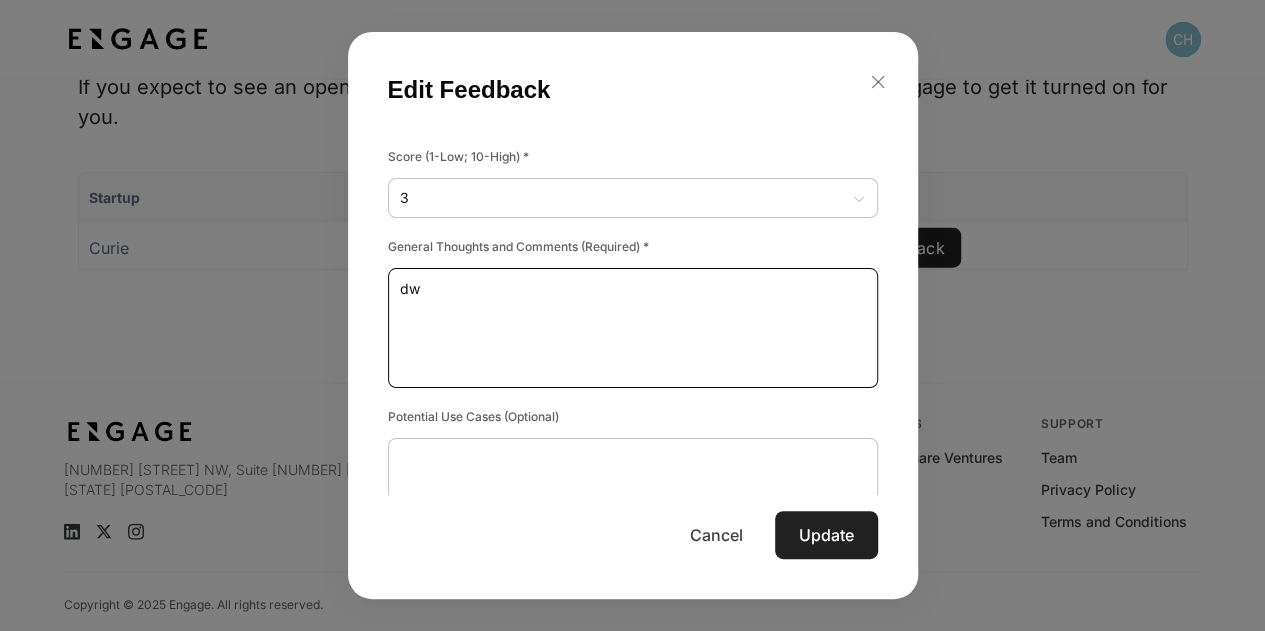 type on "d" 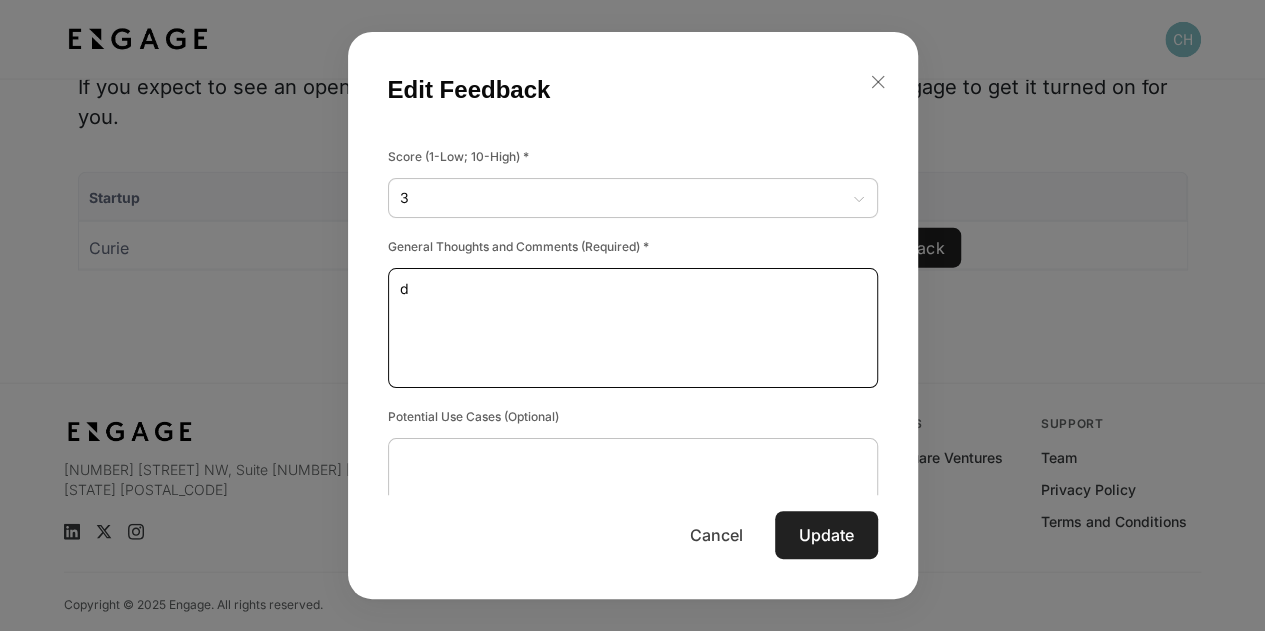 type 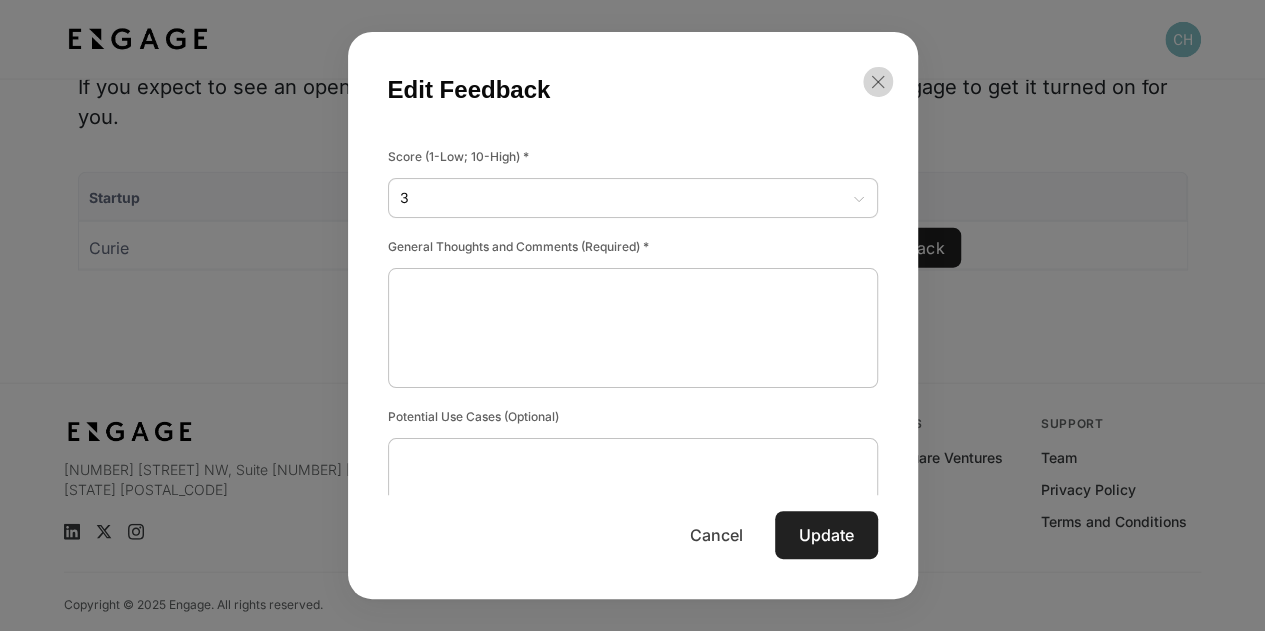 click 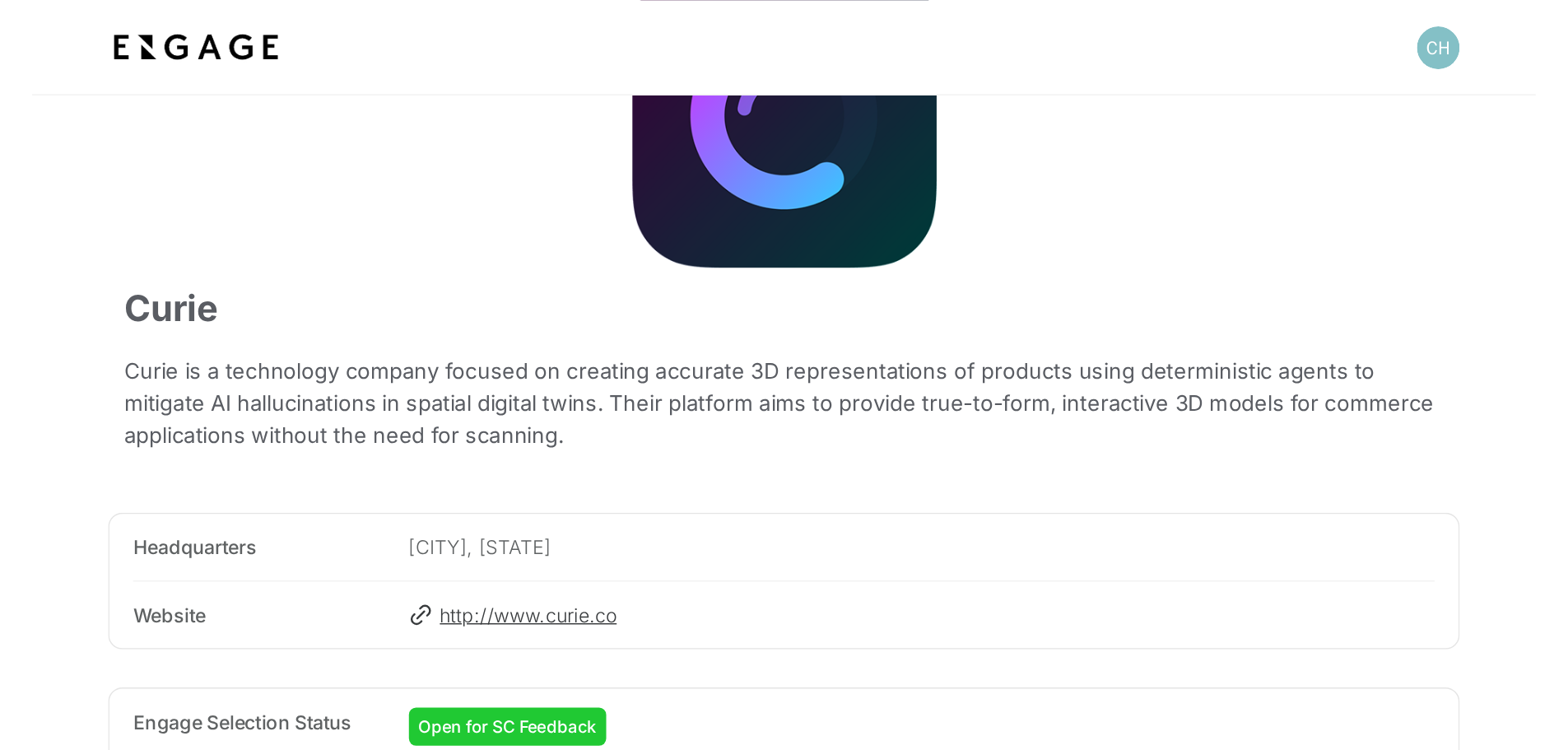 scroll, scrollTop: 0, scrollLeft: 0, axis: both 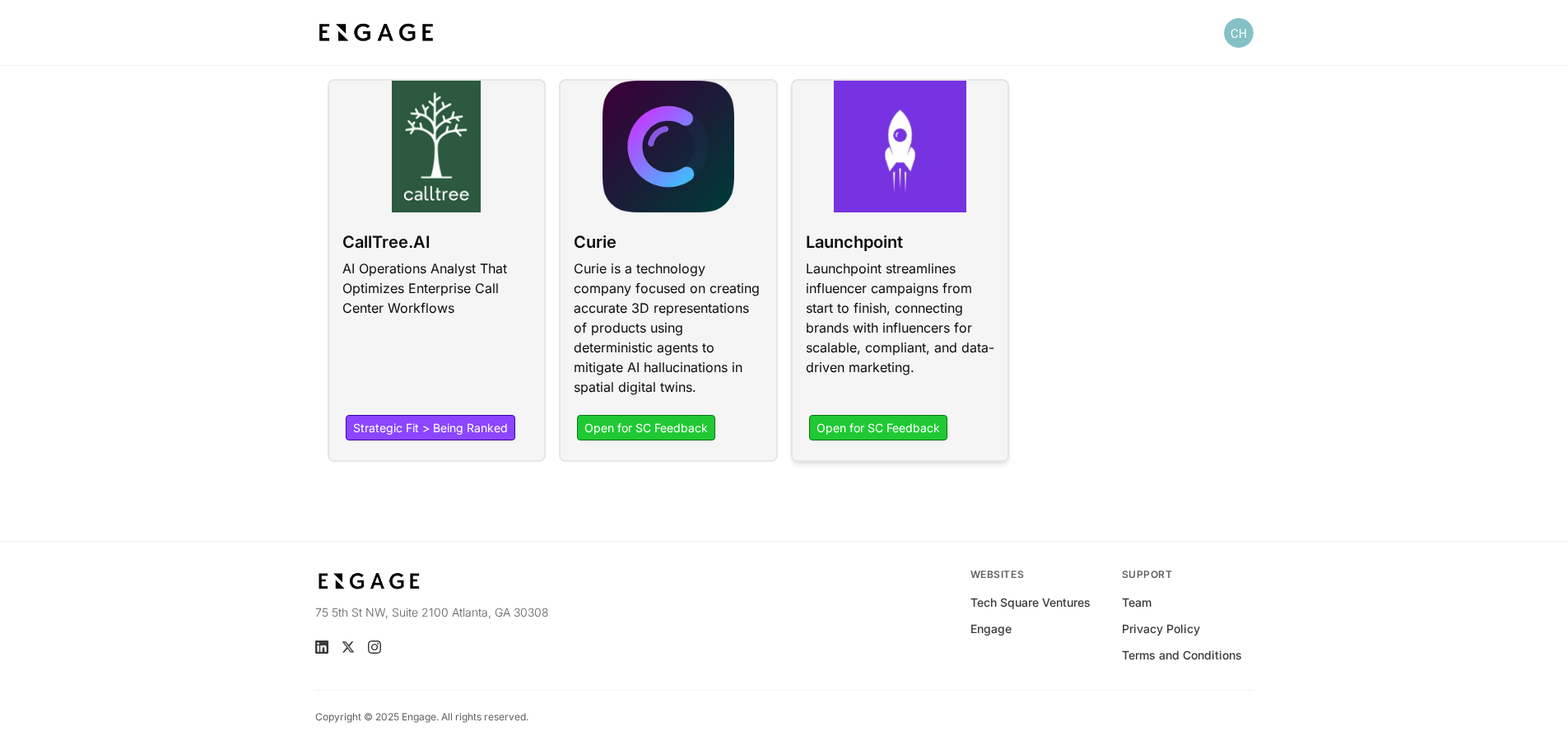 click at bounding box center [900, 270] 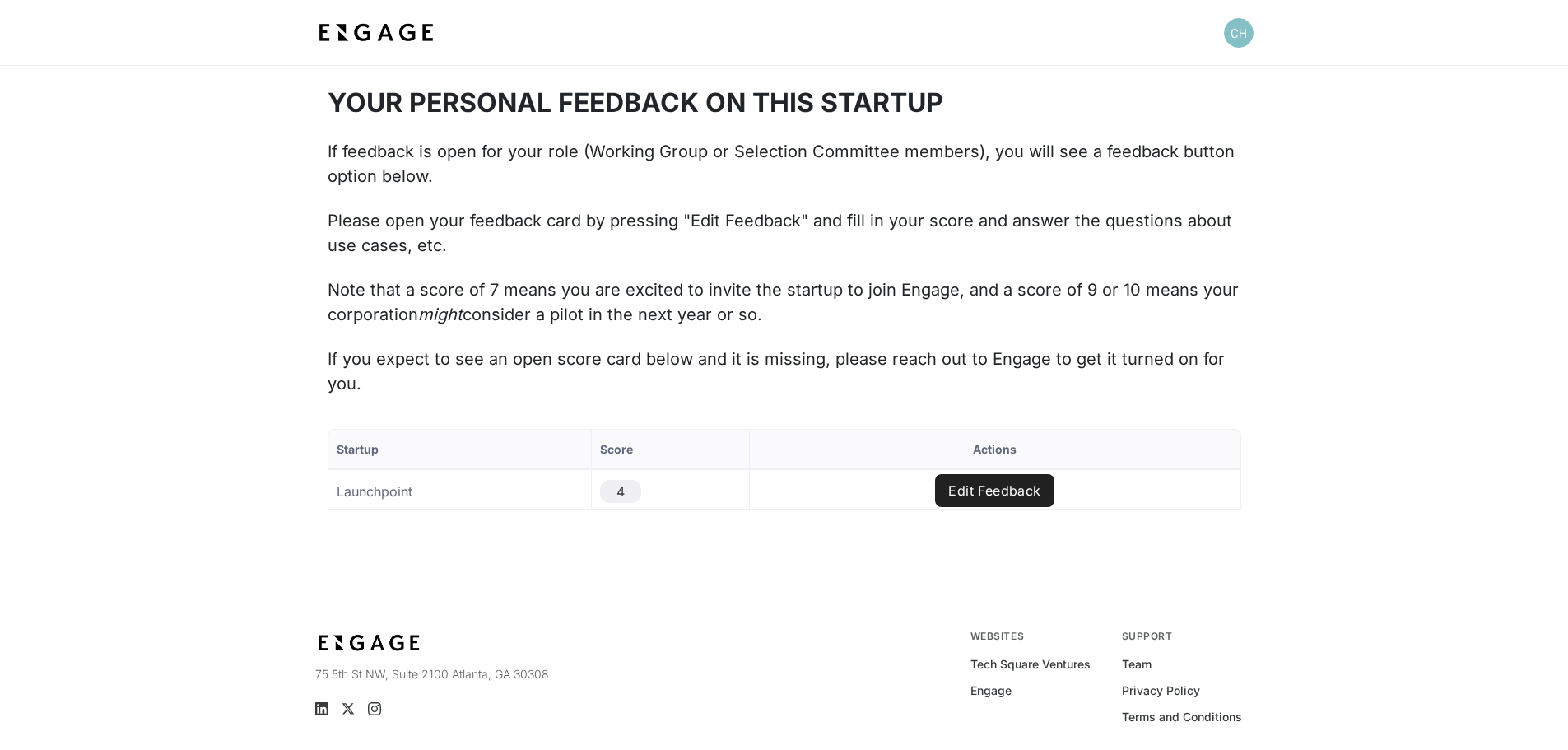 scroll, scrollTop: 1564, scrollLeft: 0, axis: vertical 